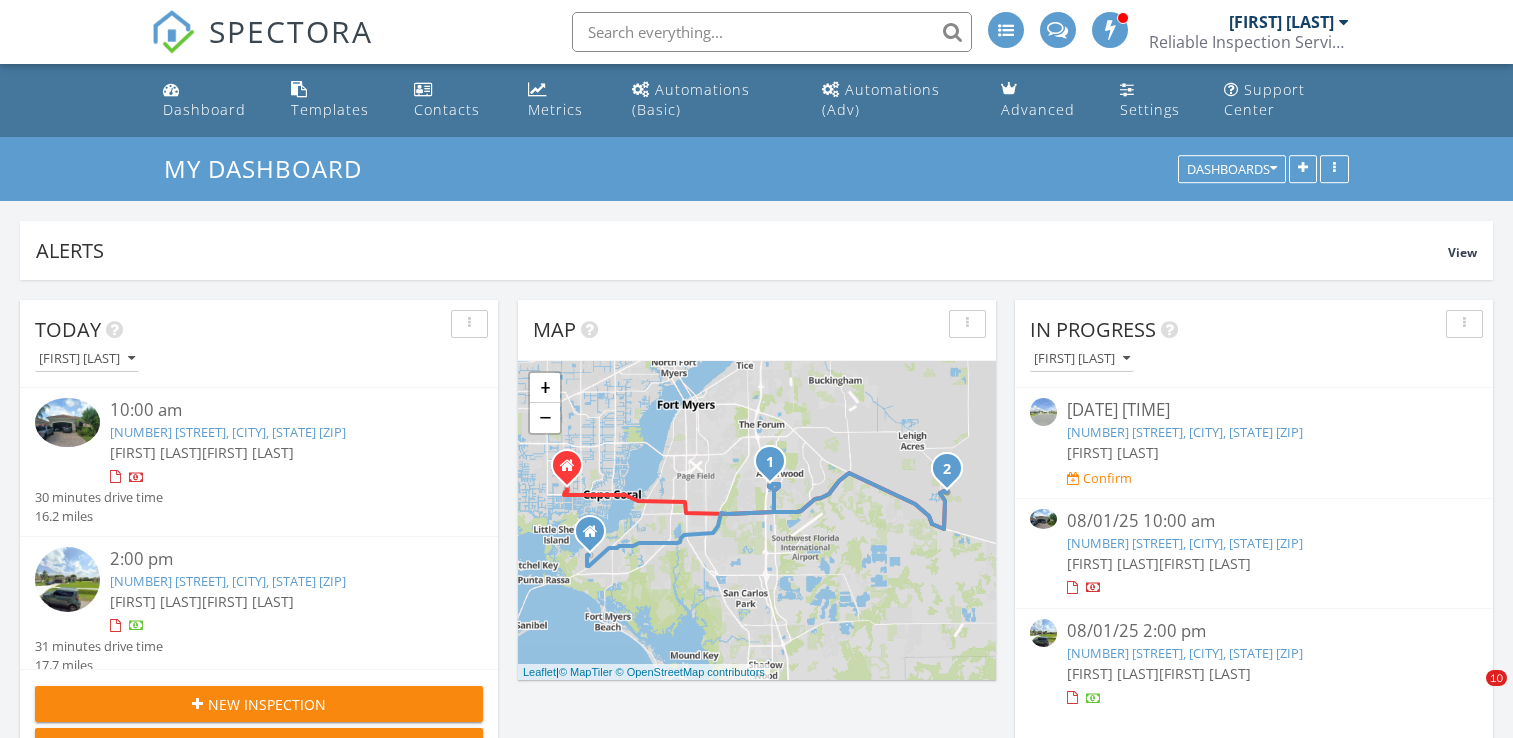 scroll, scrollTop: 0, scrollLeft: 0, axis: both 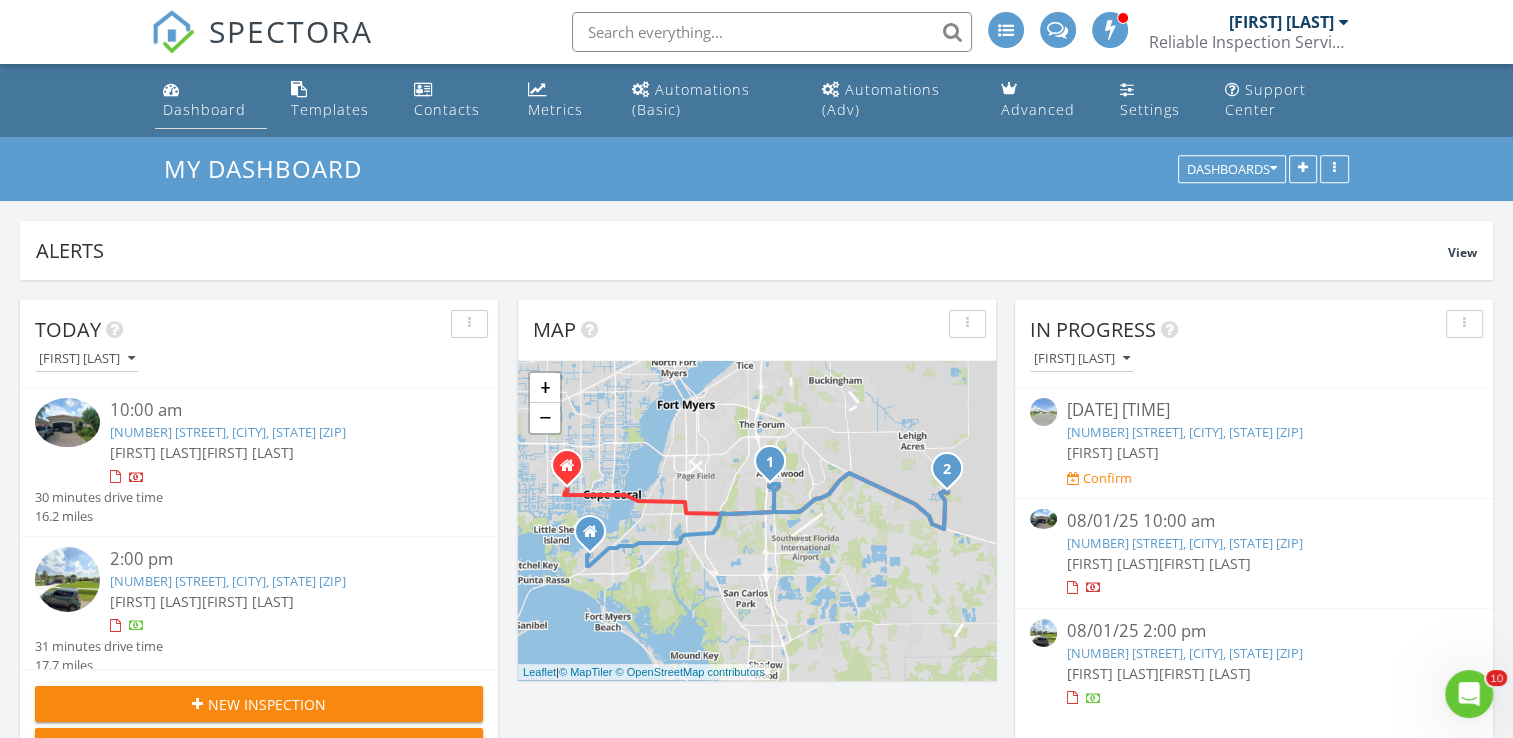 click on "Dashboard" at bounding box center [204, 109] 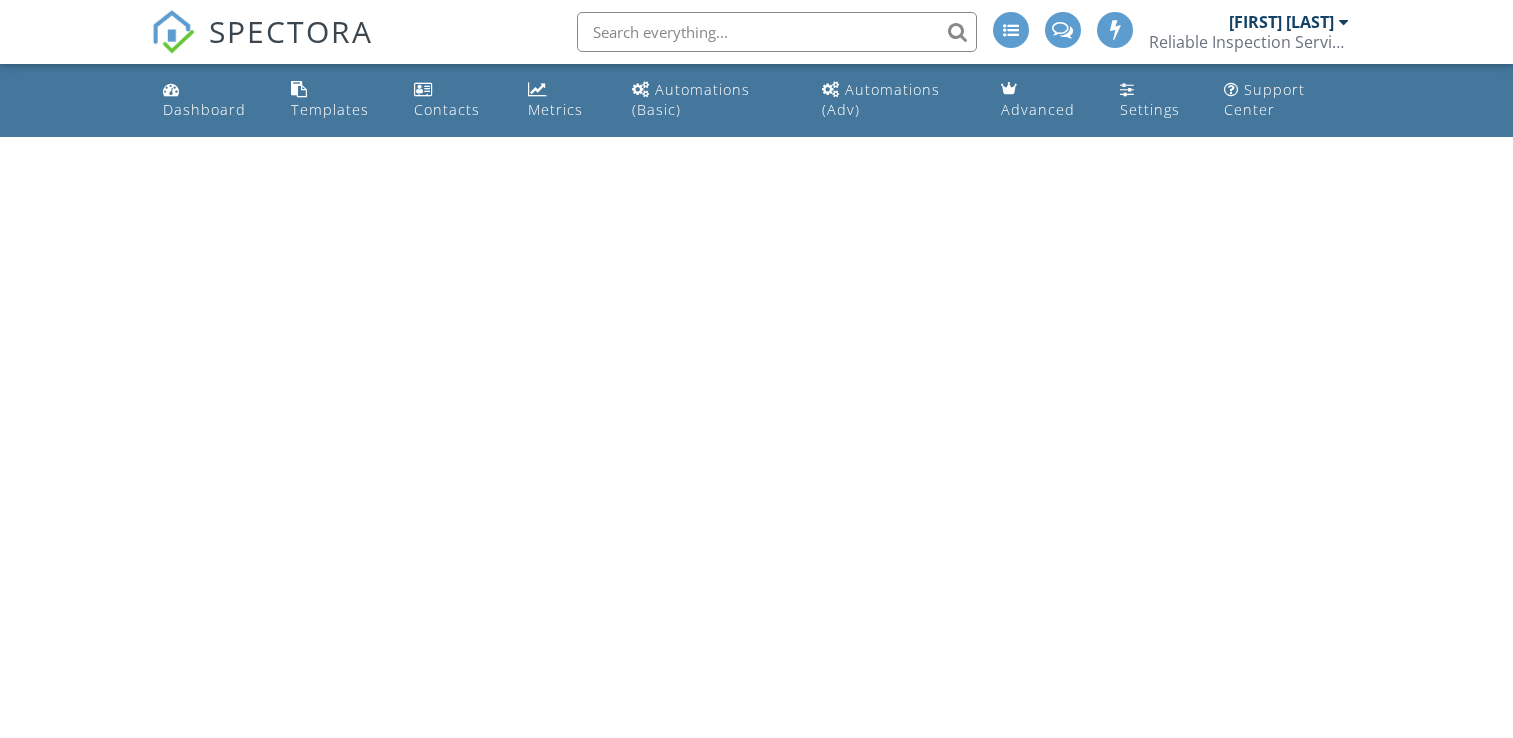 scroll, scrollTop: 0, scrollLeft: 0, axis: both 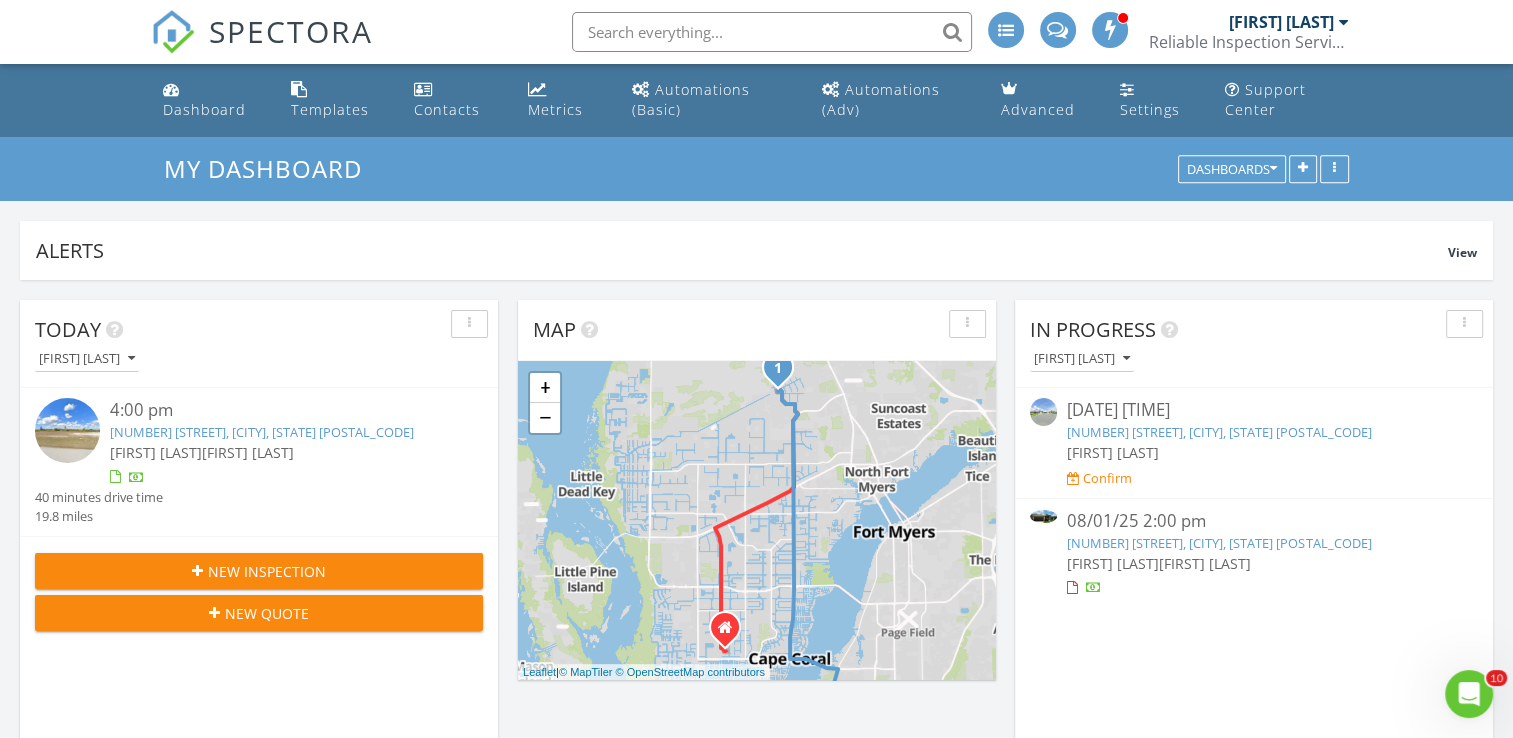 click on "[NUMBER] [STREET], [CITY], [STATE] [ZIP]" at bounding box center (1219, 543) 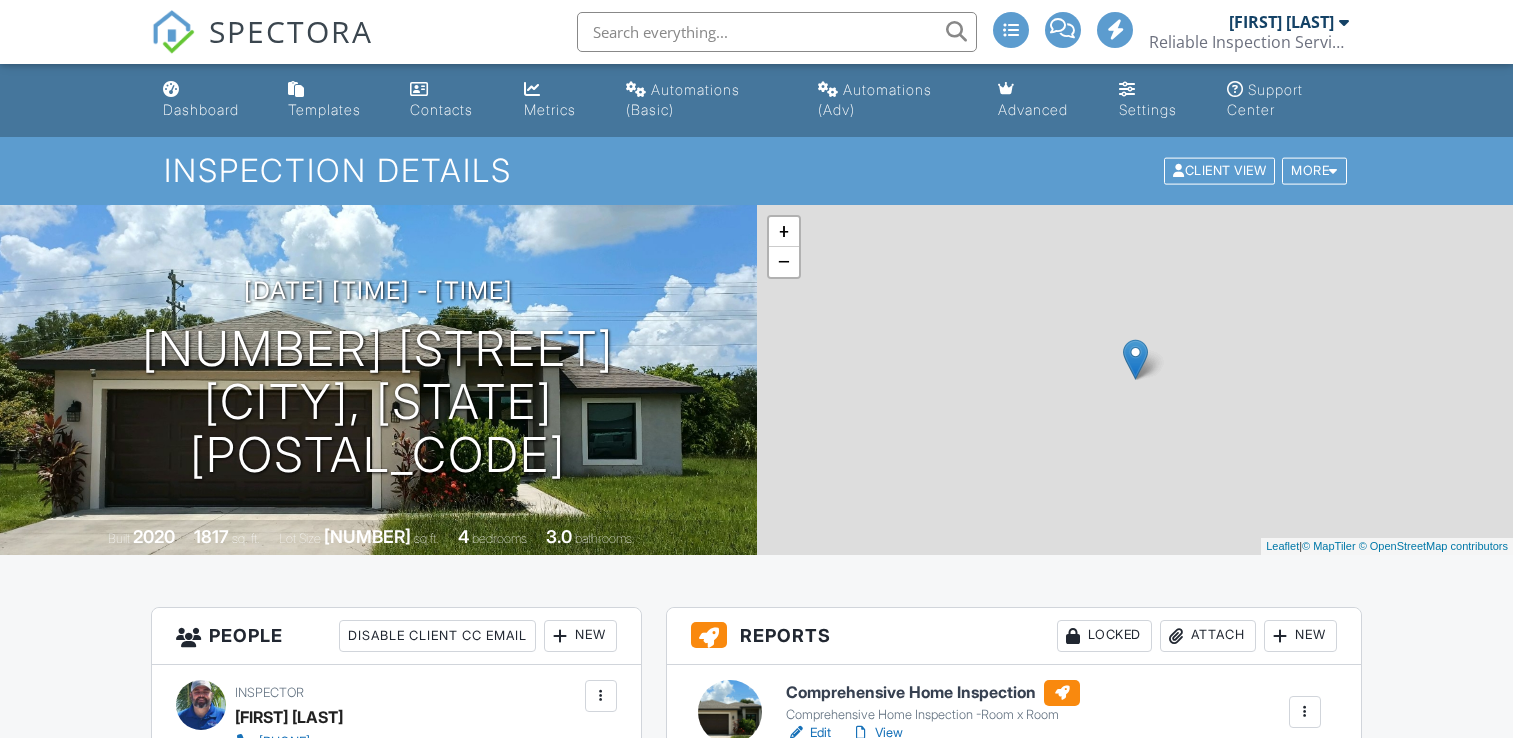 scroll, scrollTop: 0, scrollLeft: 0, axis: both 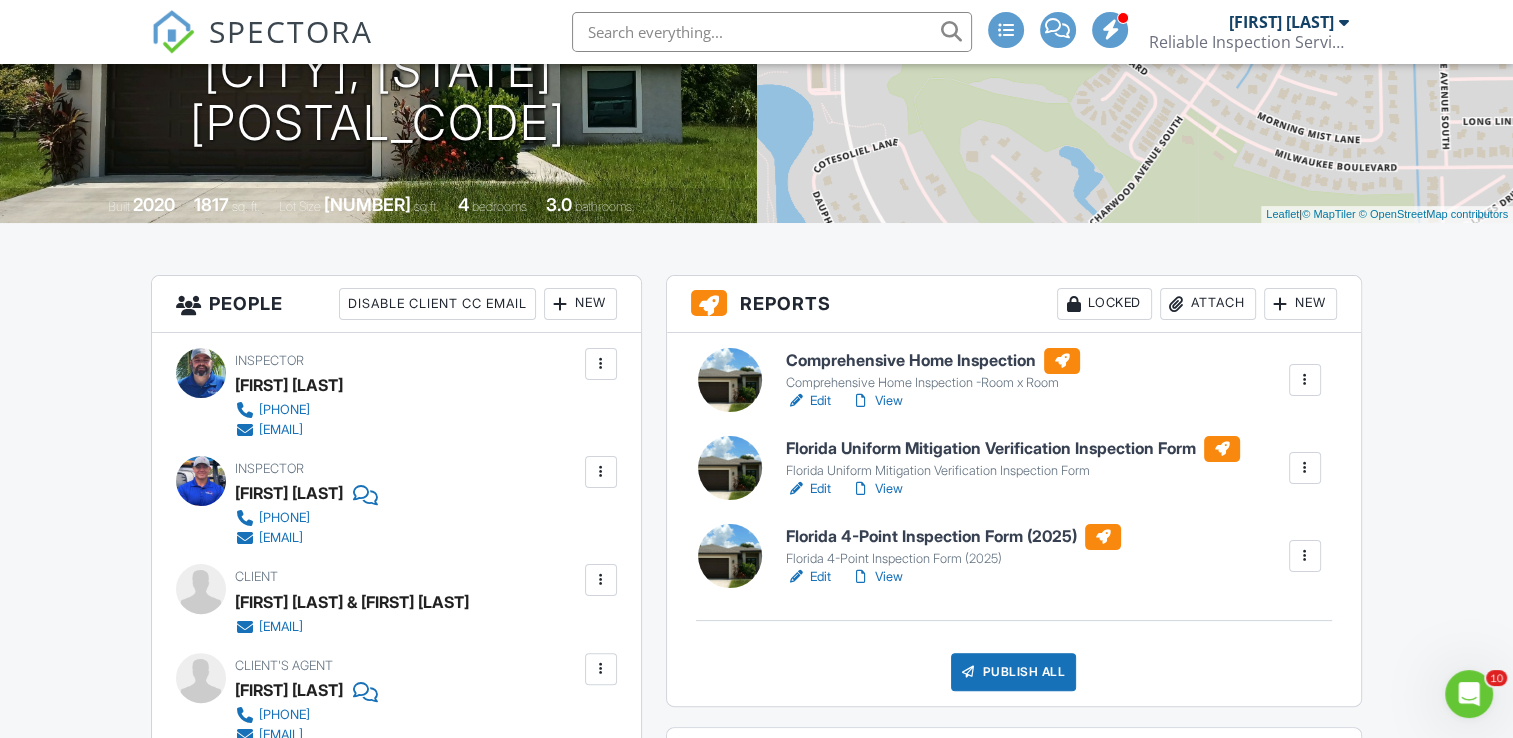 click on "Edit" at bounding box center [808, 489] 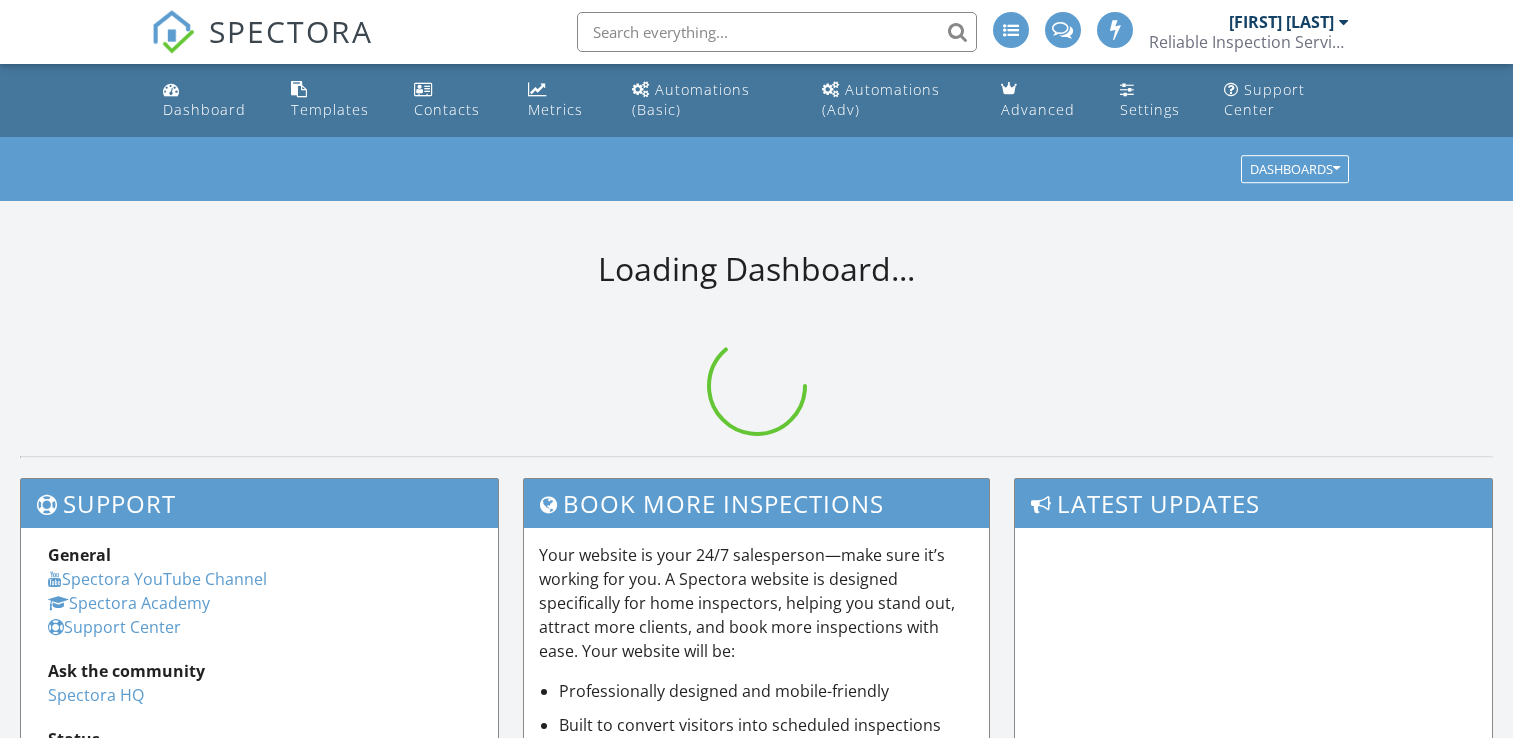 scroll, scrollTop: 0, scrollLeft: 0, axis: both 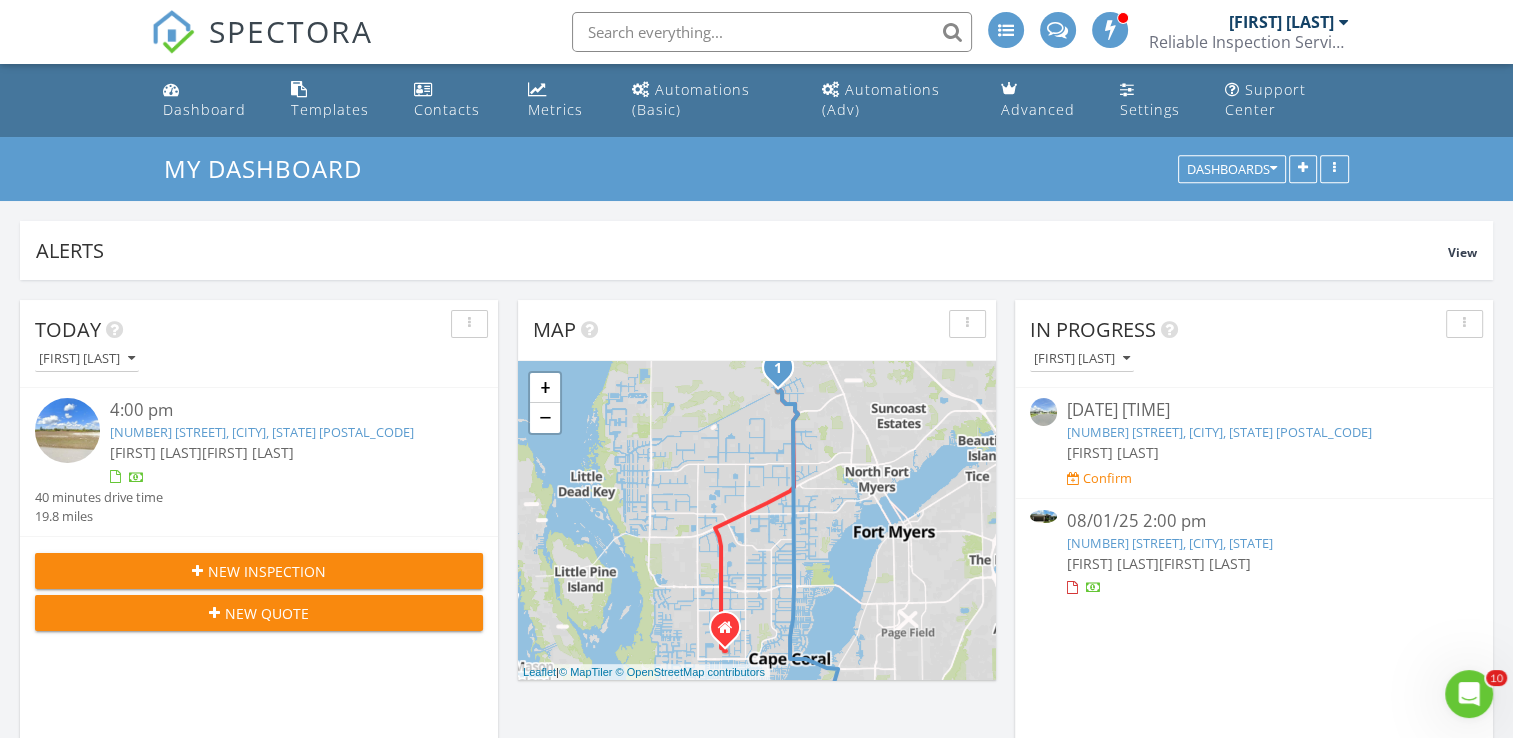 click on "[NUMBER] [STREET], [CITY], [STATE]" at bounding box center (1170, 543) 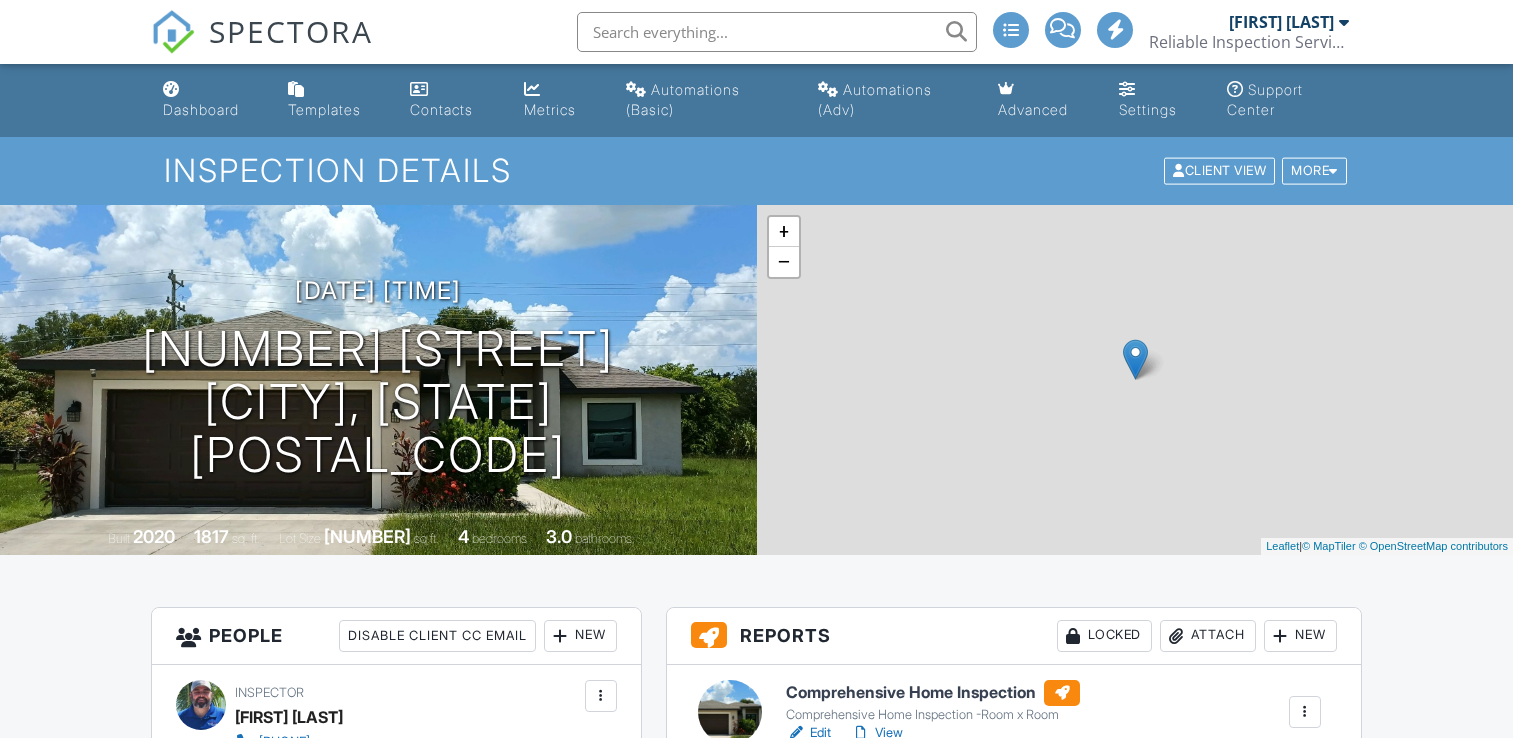 scroll, scrollTop: 0, scrollLeft: 0, axis: both 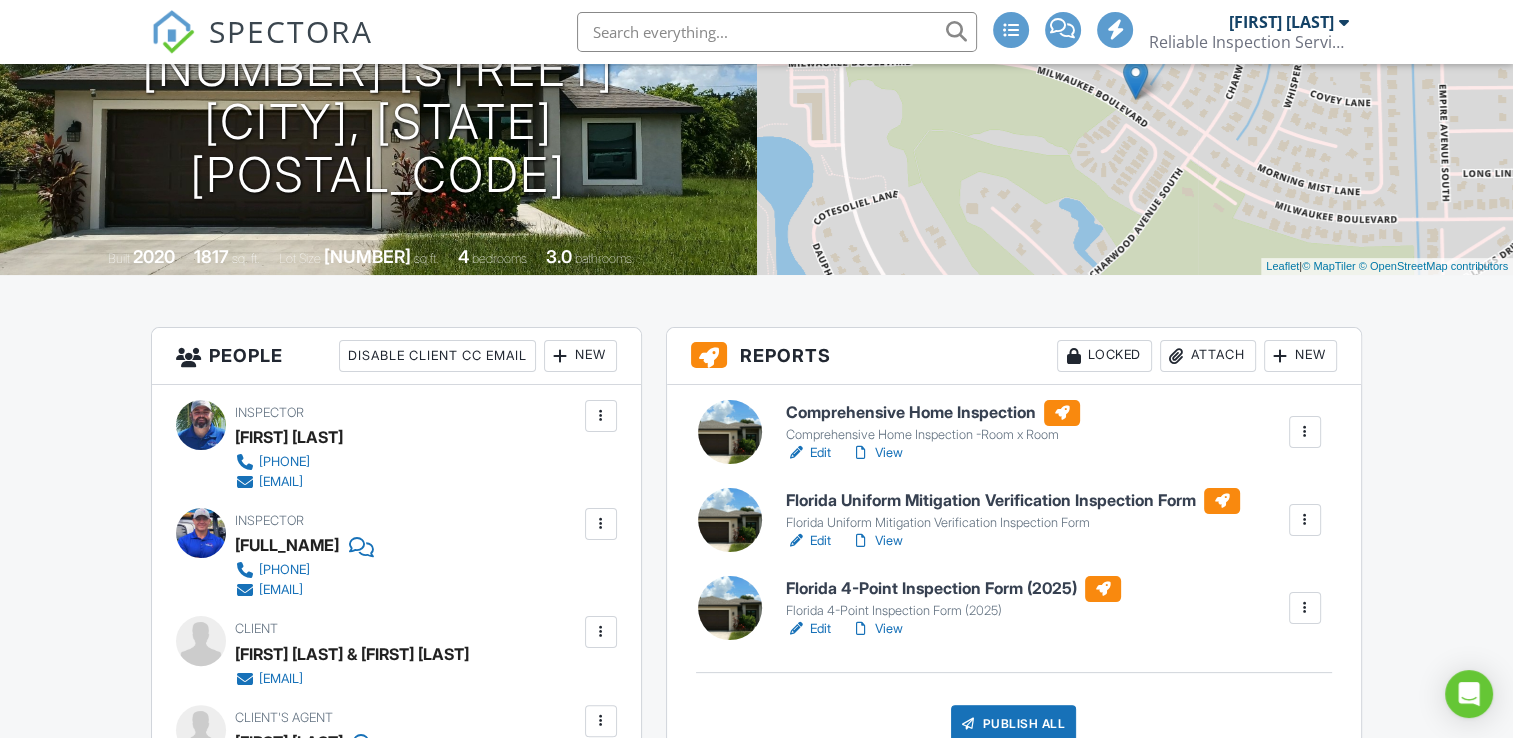 click on "View" at bounding box center (877, 541) 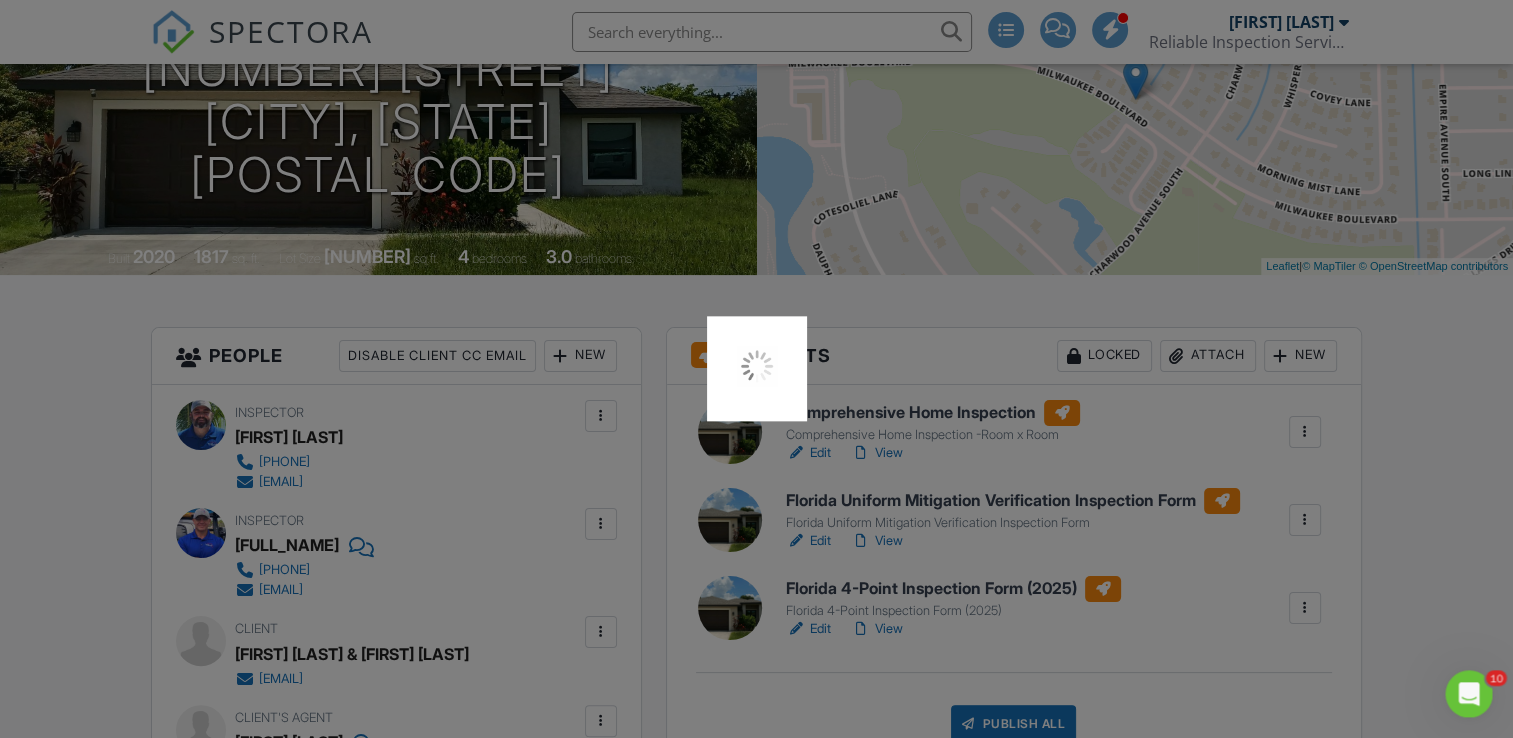 scroll, scrollTop: 0, scrollLeft: 0, axis: both 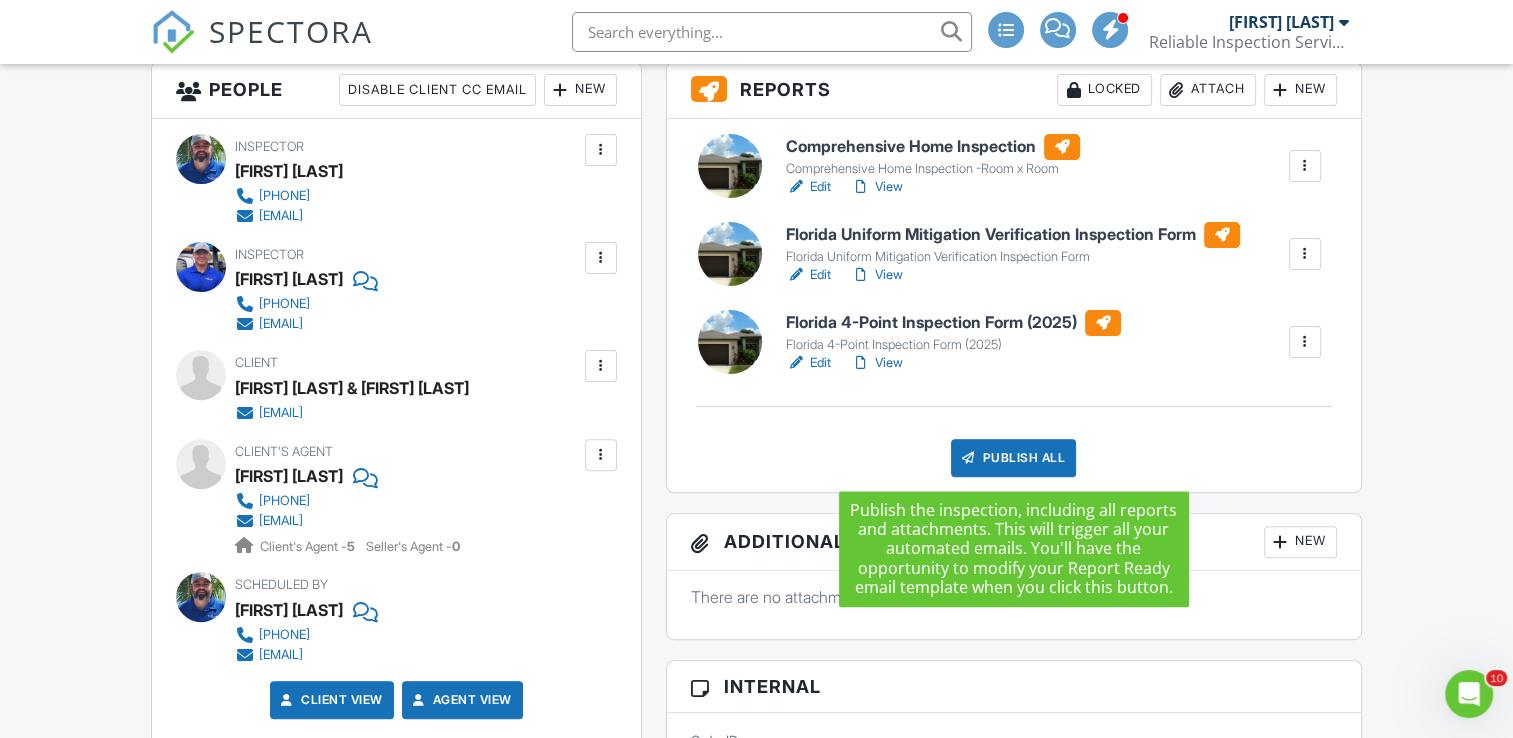 click on "Publish All" at bounding box center [1013, 458] 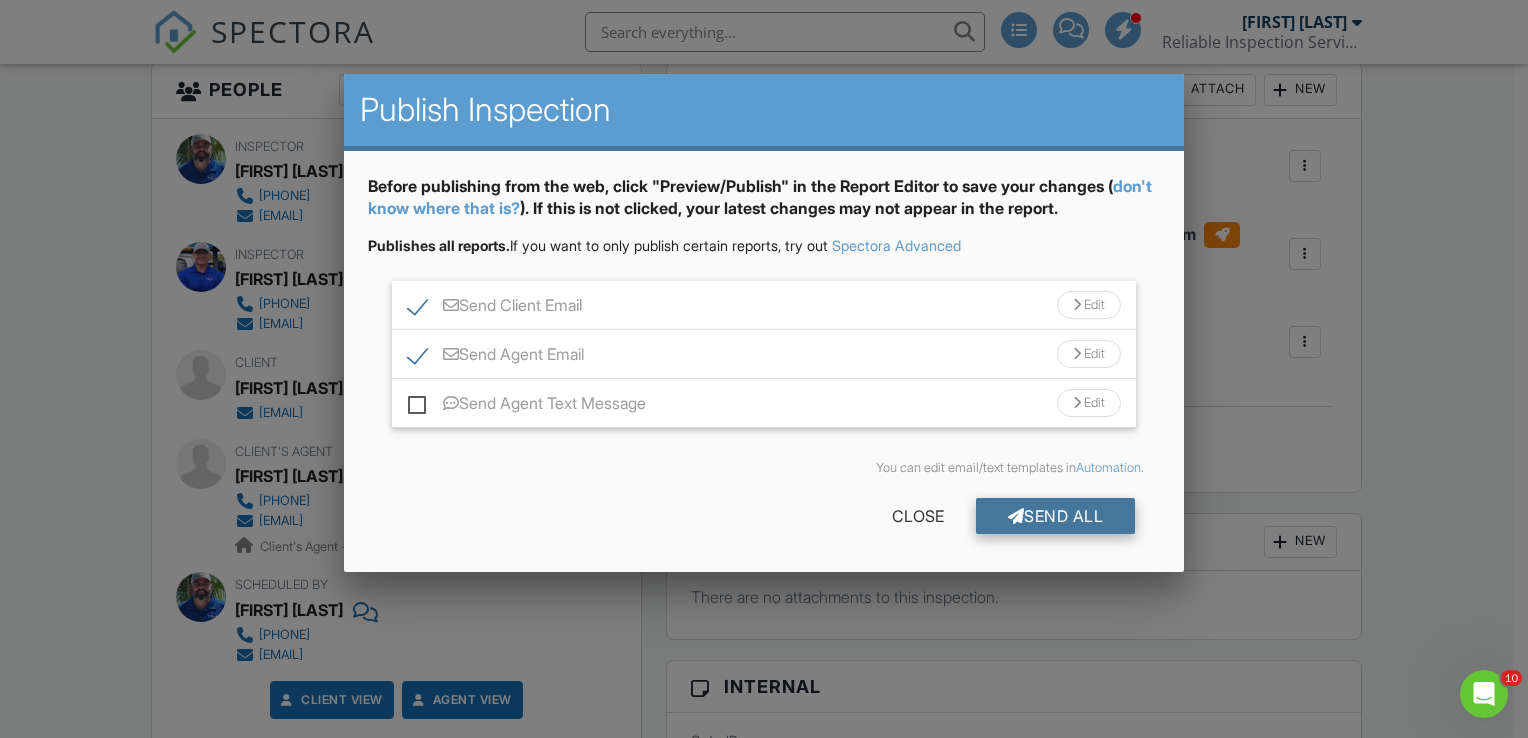 click on "Send All" at bounding box center (1056, 516) 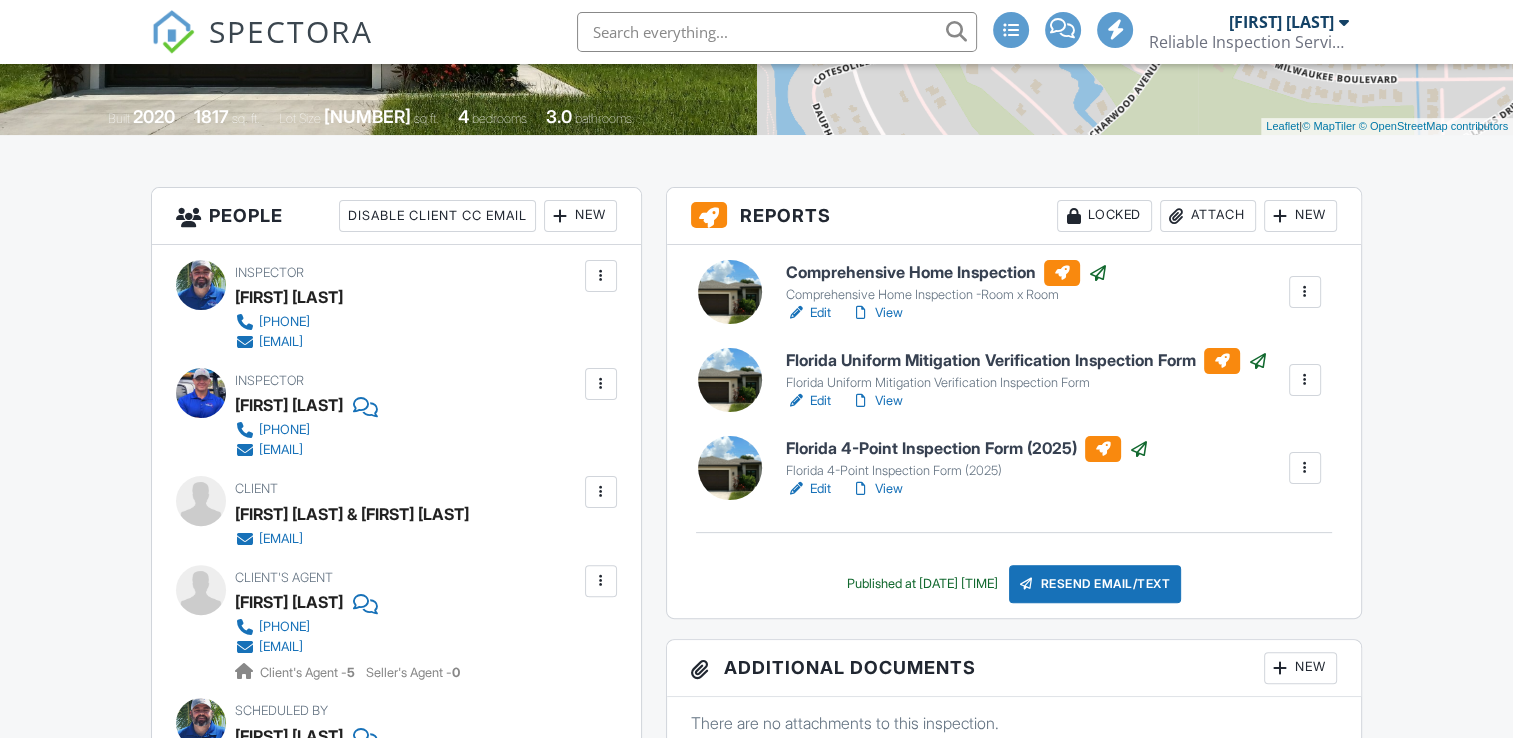 scroll, scrollTop: 0, scrollLeft: 0, axis: both 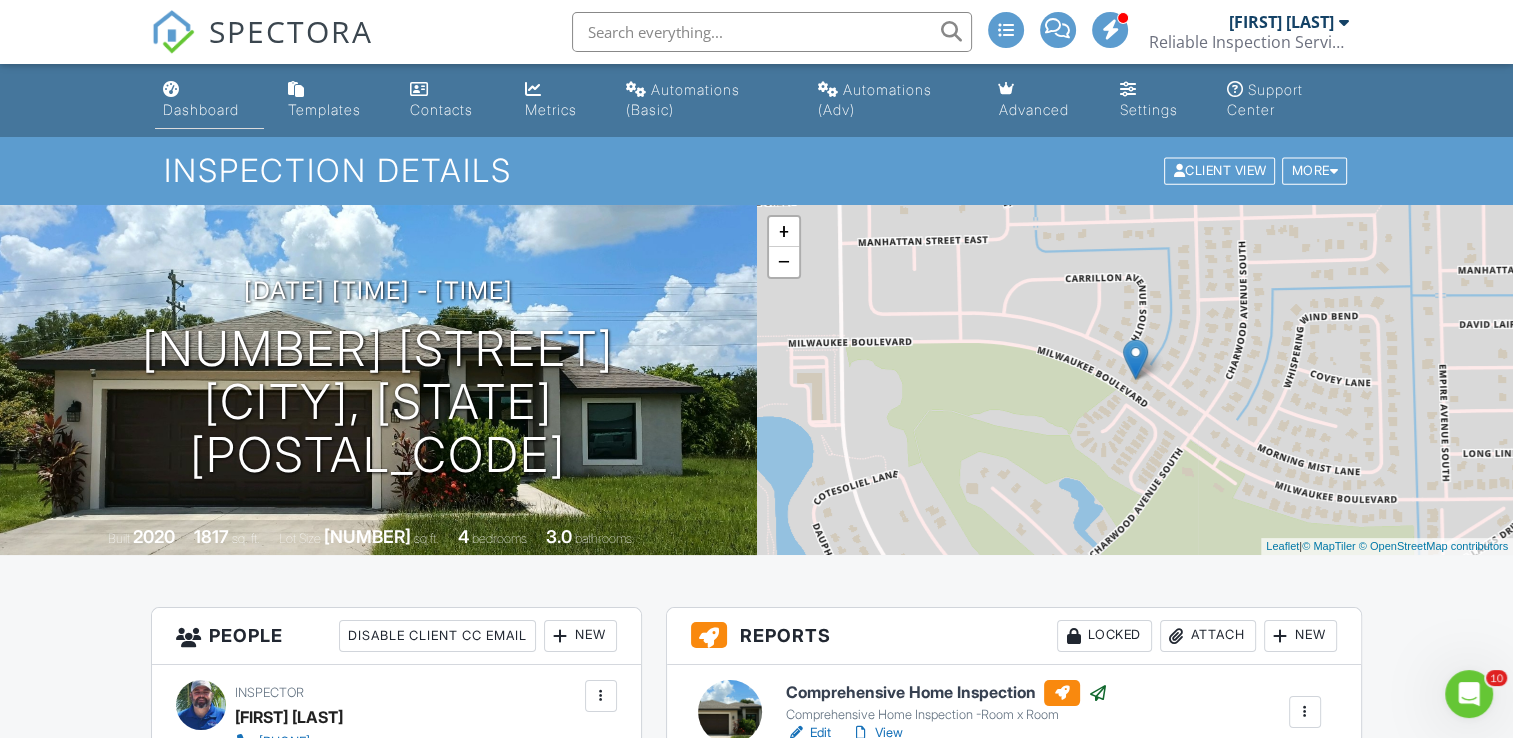 click on "Dashboard" at bounding box center (201, 109) 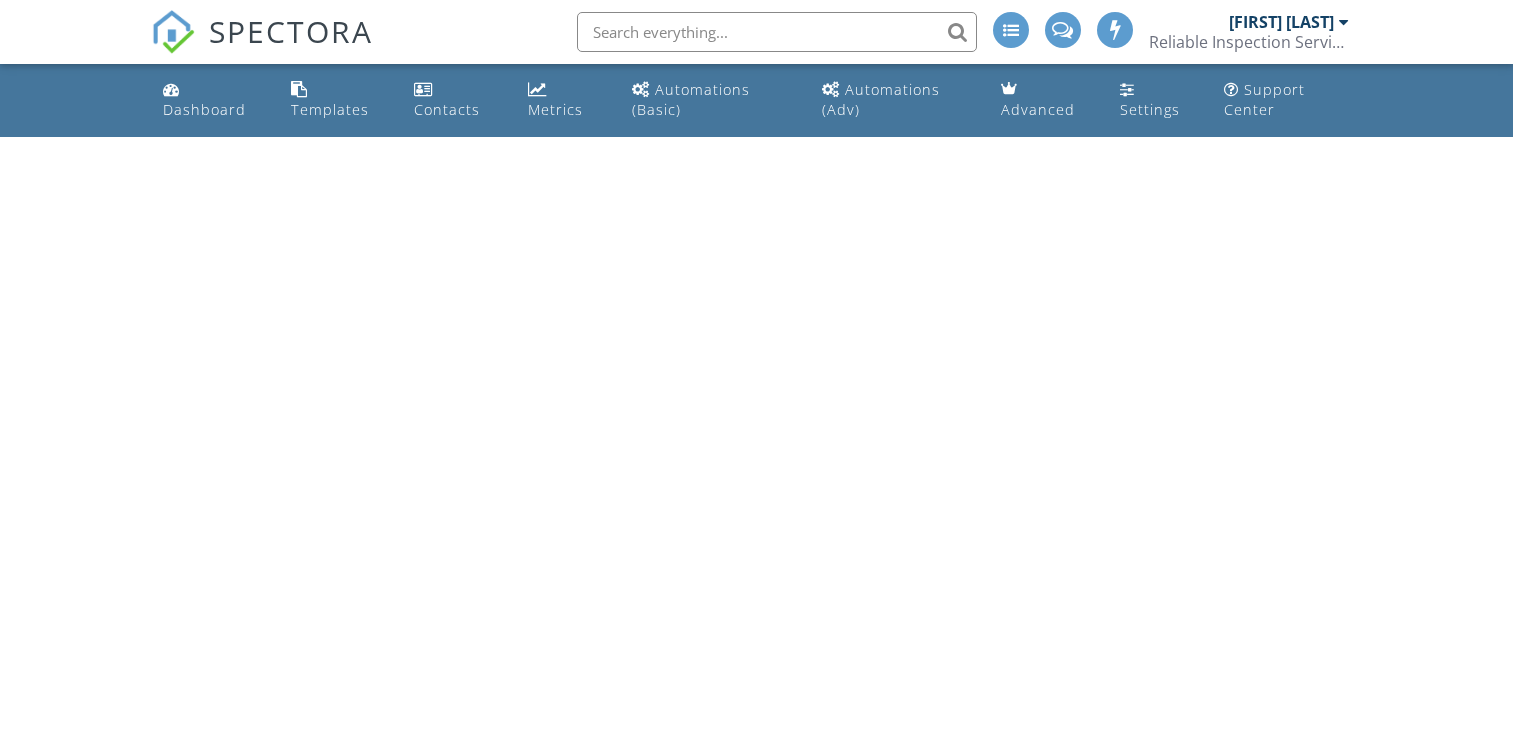 scroll, scrollTop: 0, scrollLeft: 0, axis: both 